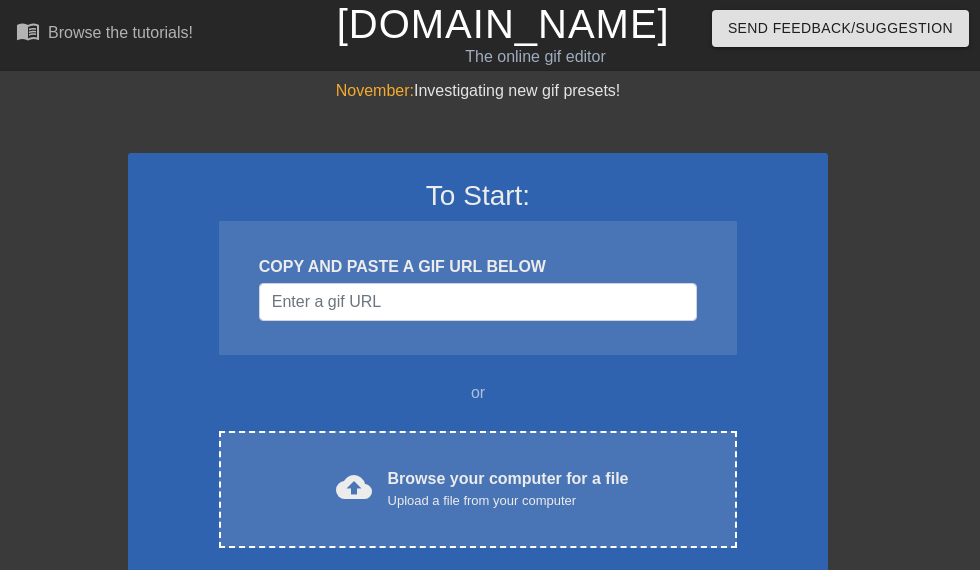 scroll, scrollTop: 0, scrollLeft: 0, axis: both 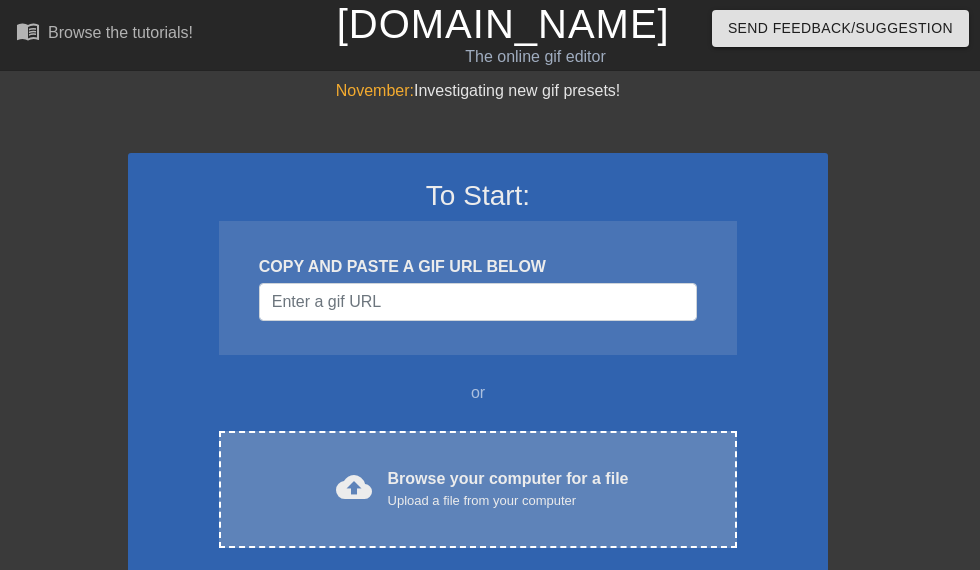 click on "Browse your computer for a file Upload a file from your computer" at bounding box center (508, 489) 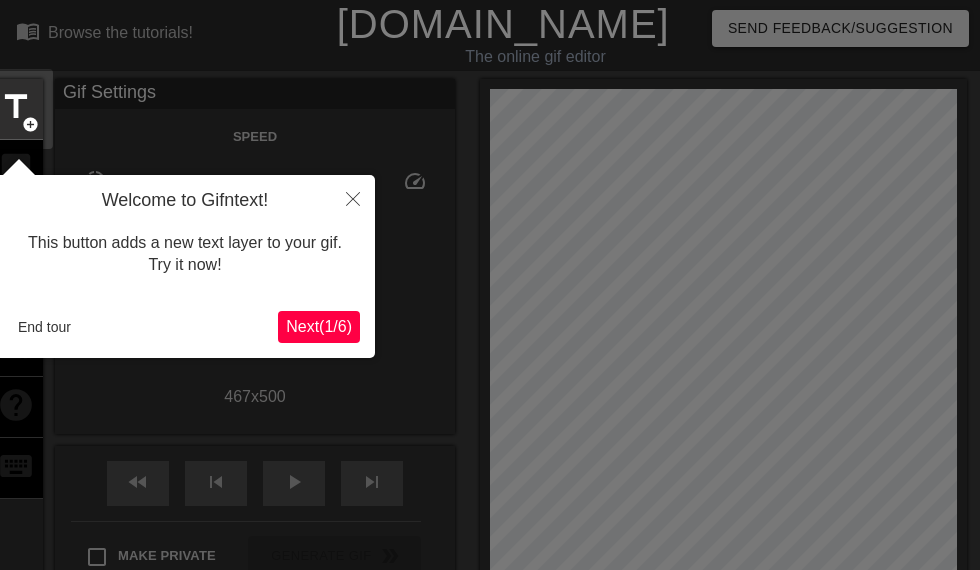 scroll, scrollTop: 49, scrollLeft: 0, axis: vertical 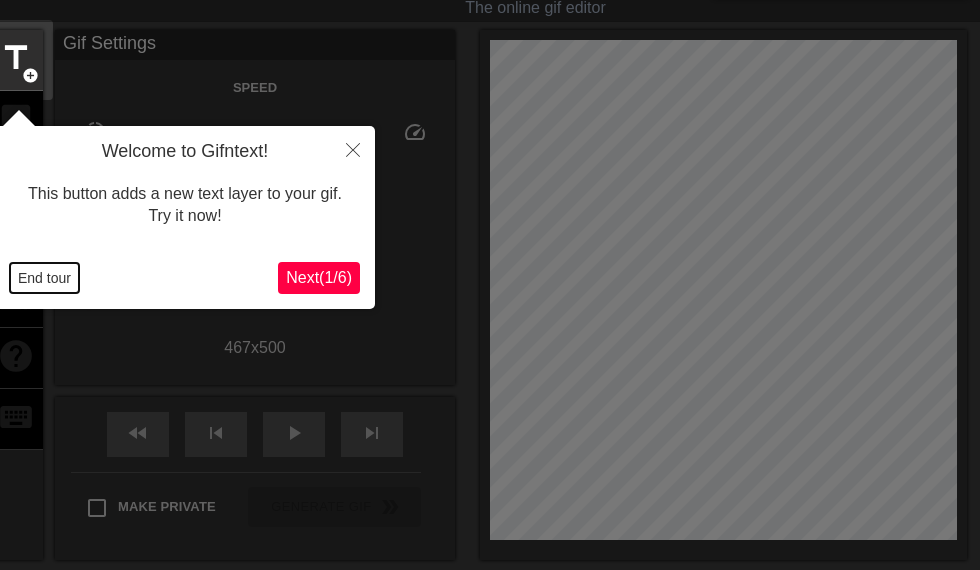 click on "End tour" at bounding box center [44, 278] 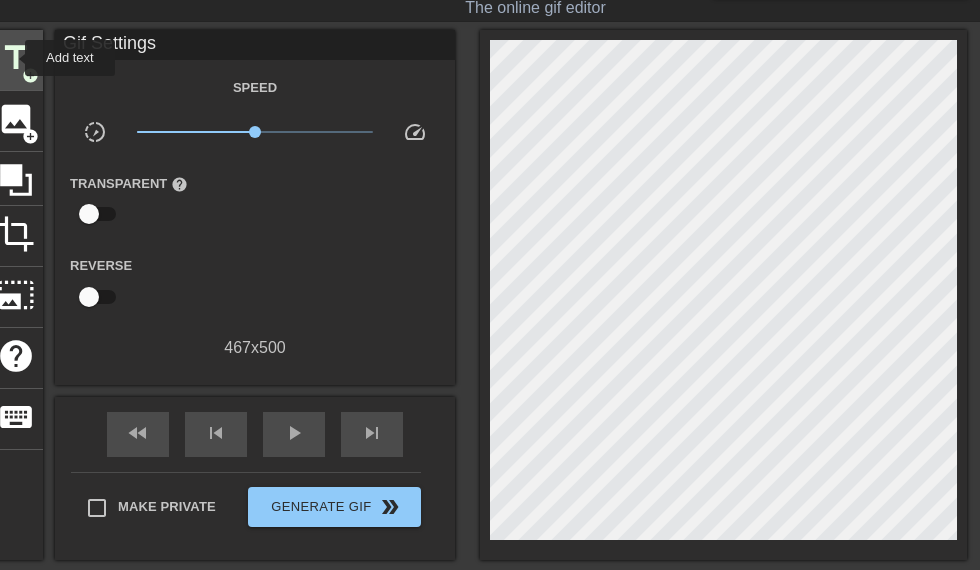 click on "title" at bounding box center [16, 58] 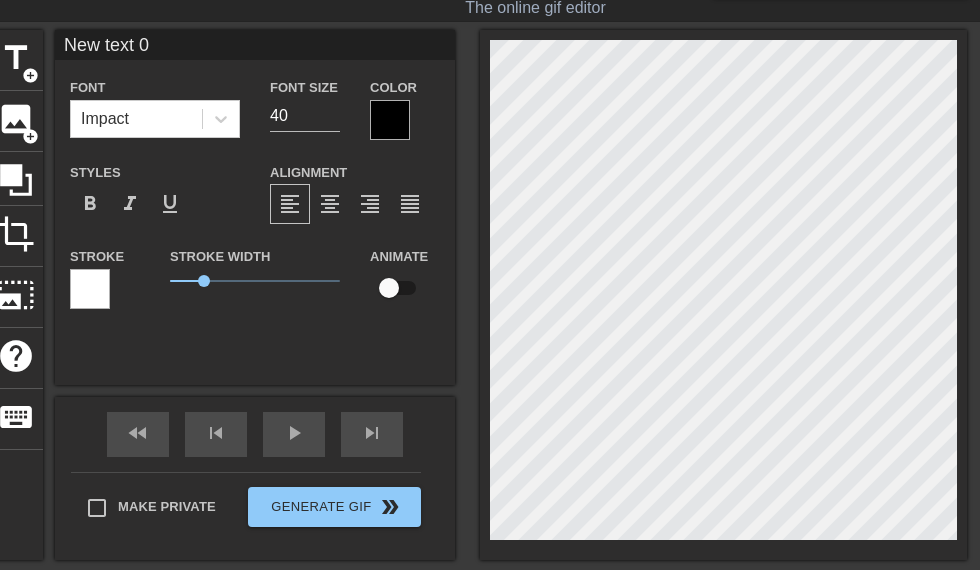 click at bounding box center [390, 120] 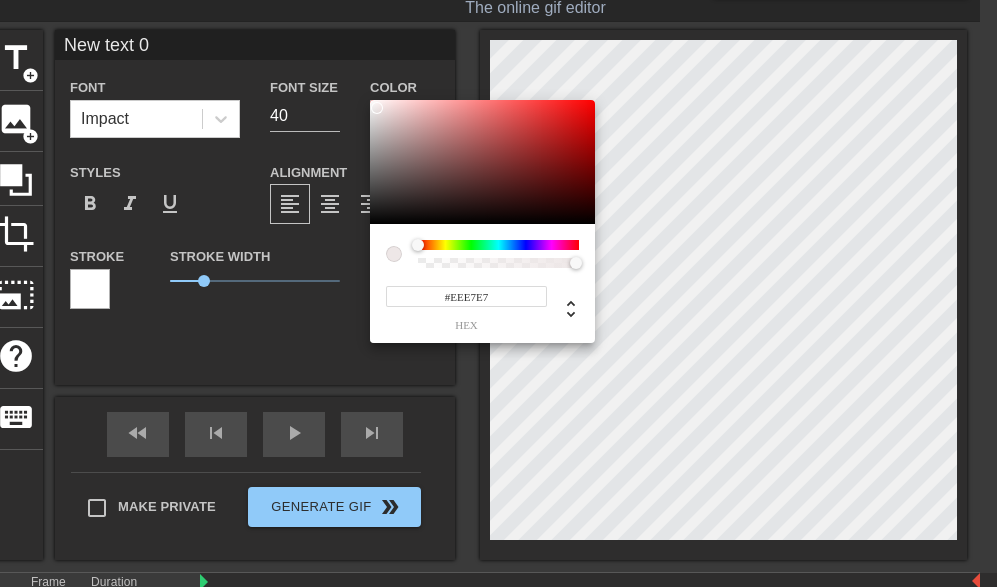 click at bounding box center [482, 162] 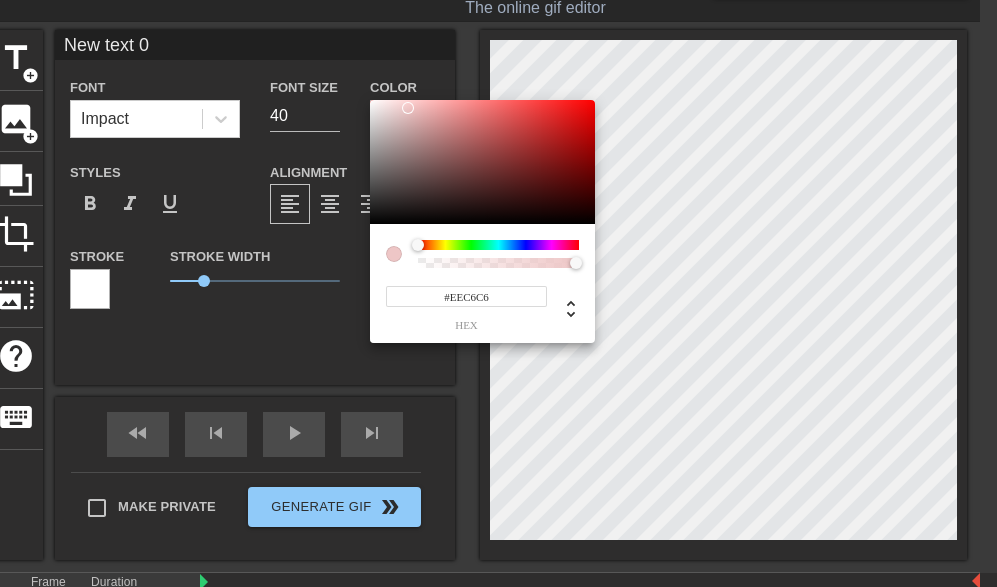 click at bounding box center (482, 162) 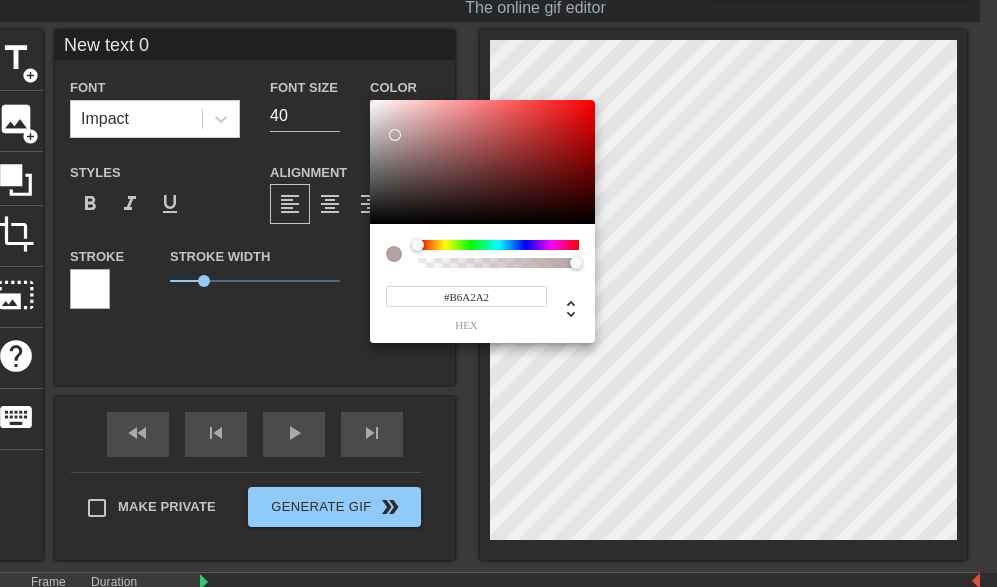 click at bounding box center (482, 162) 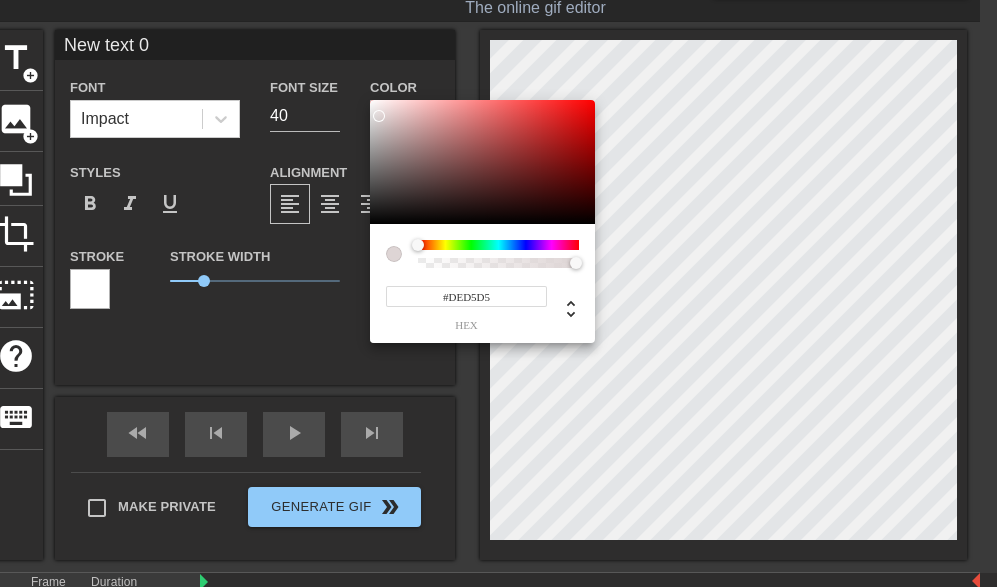 click at bounding box center (482, 162) 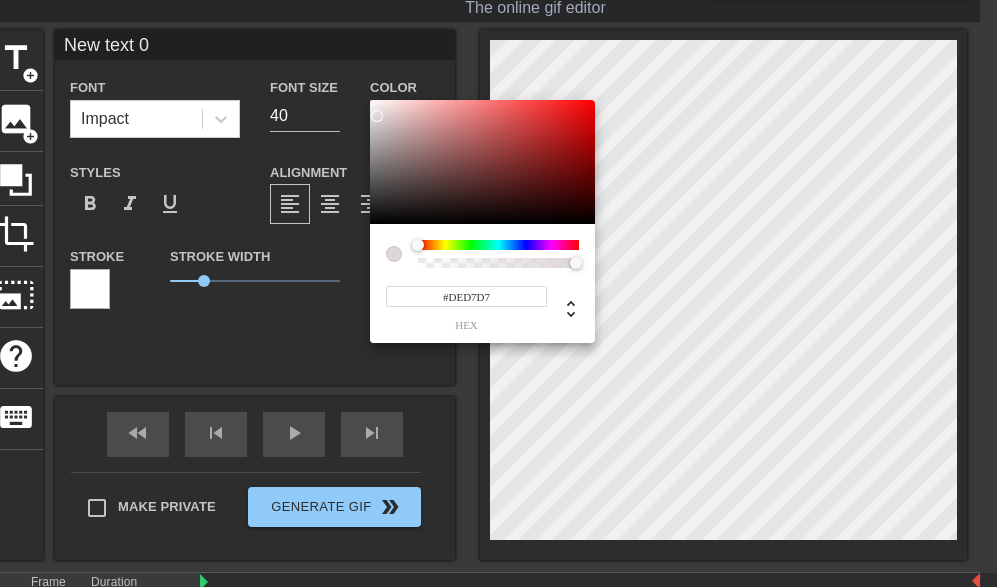 type on "#F8F5F5" 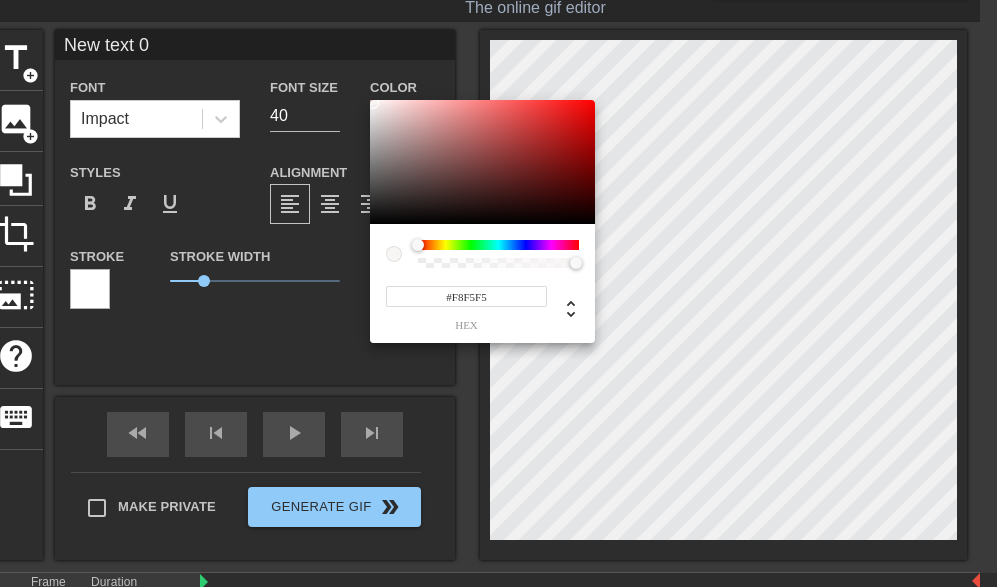 click at bounding box center (482, 162) 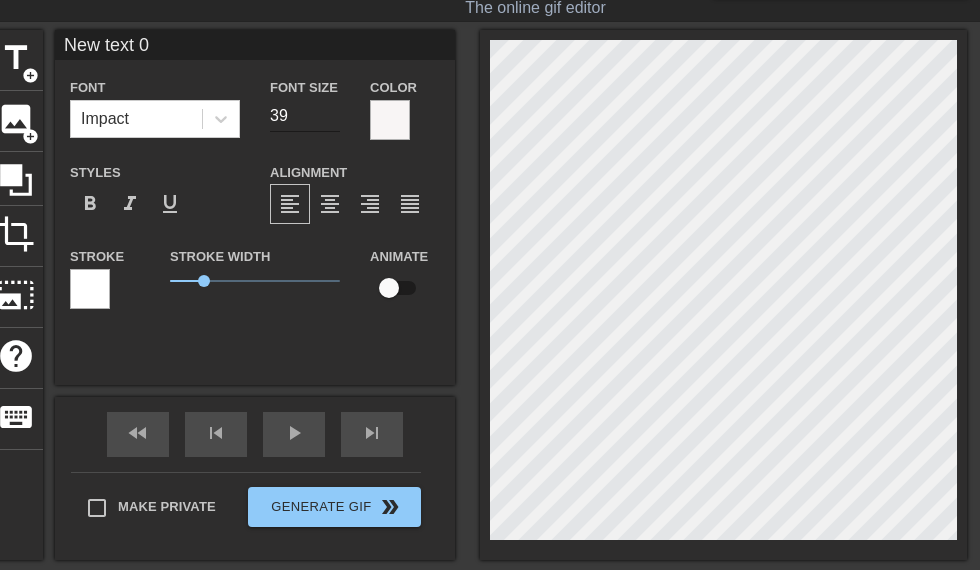 click on "39" at bounding box center (305, 116) 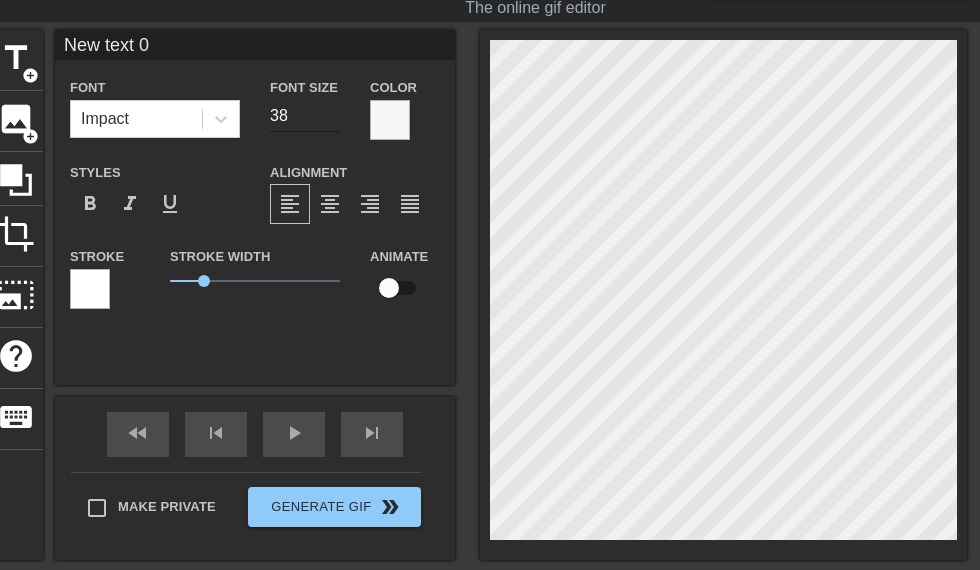 click on "38" at bounding box center (305, 116) 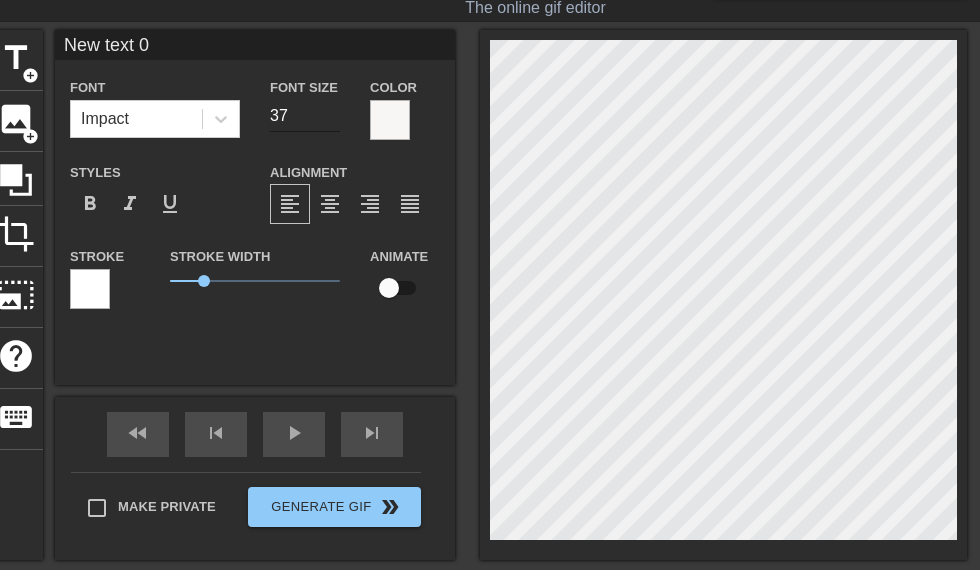 type on "37" 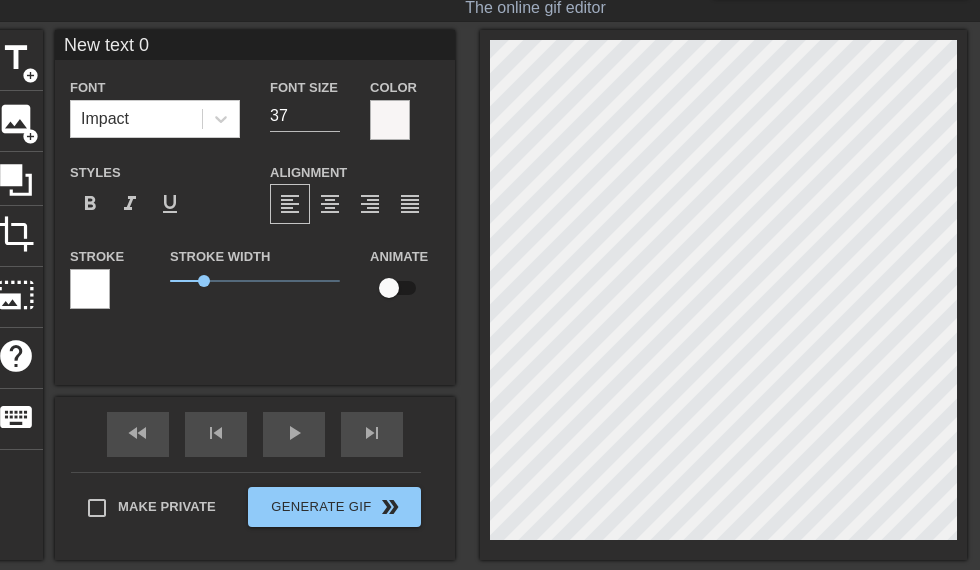 type on "MNew text 0" 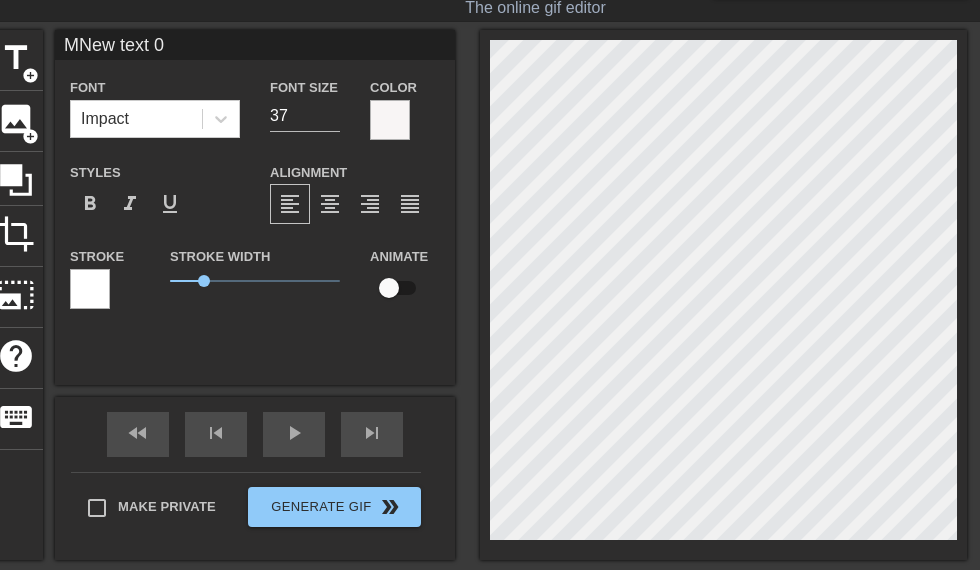 type on "MoNew text 0" 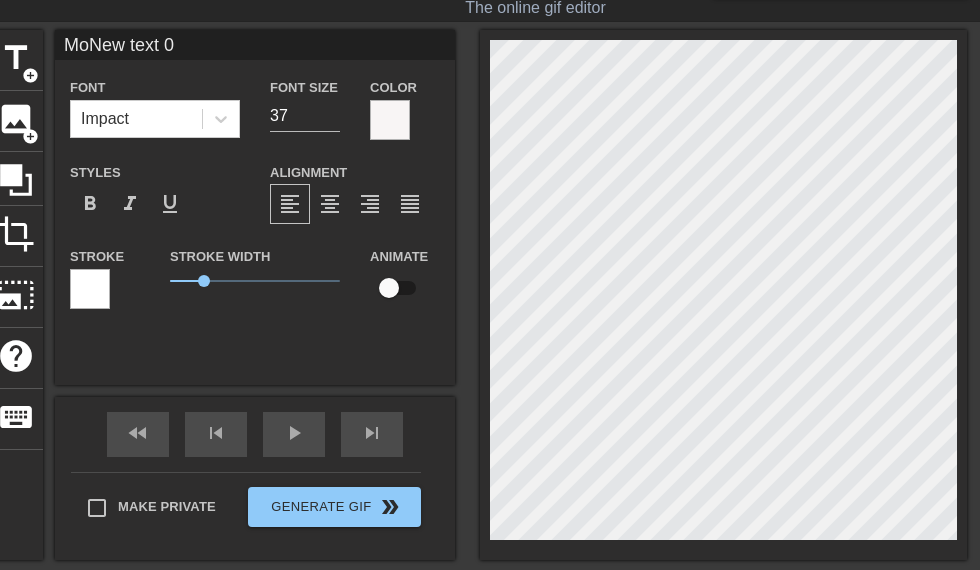 type on "MouNew text 0" 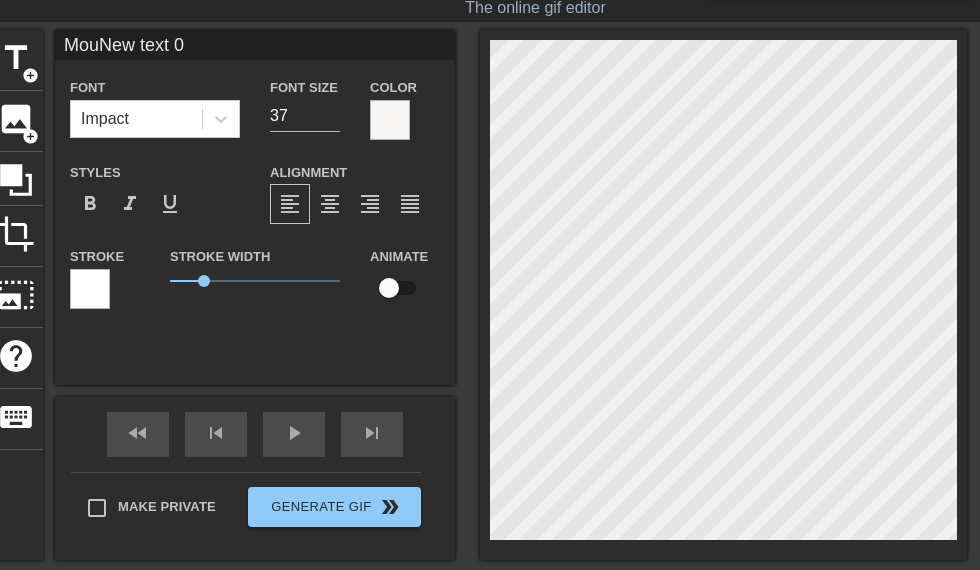 type on "MounNew text 0" 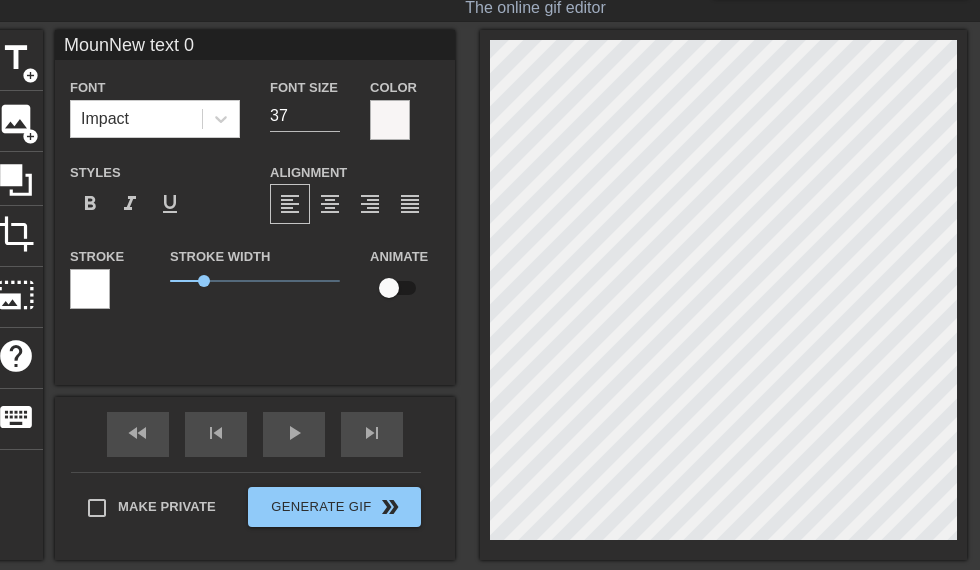 type on "MounNew text 0" 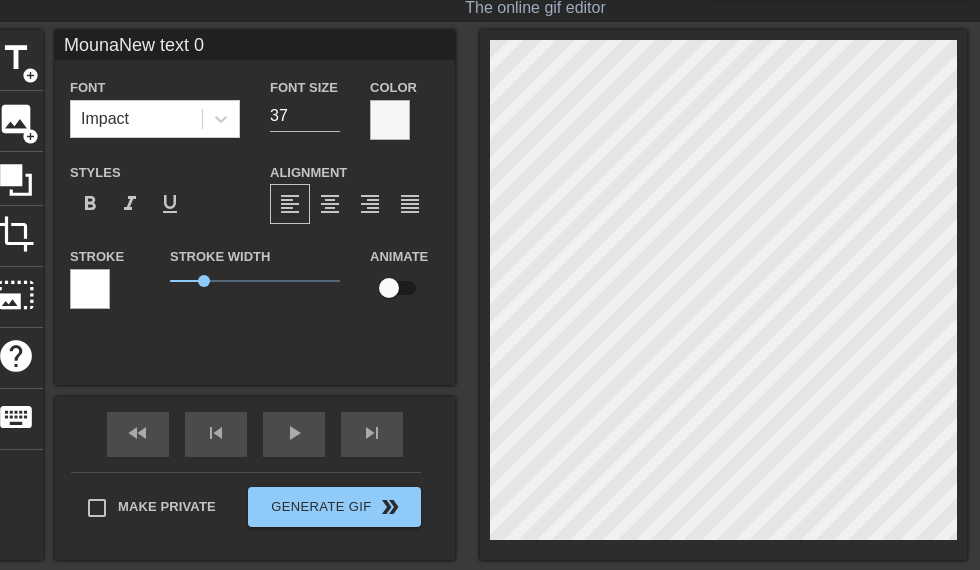 scroll, scrollTop: 0, scrollLeft: 3, axis: horizontal 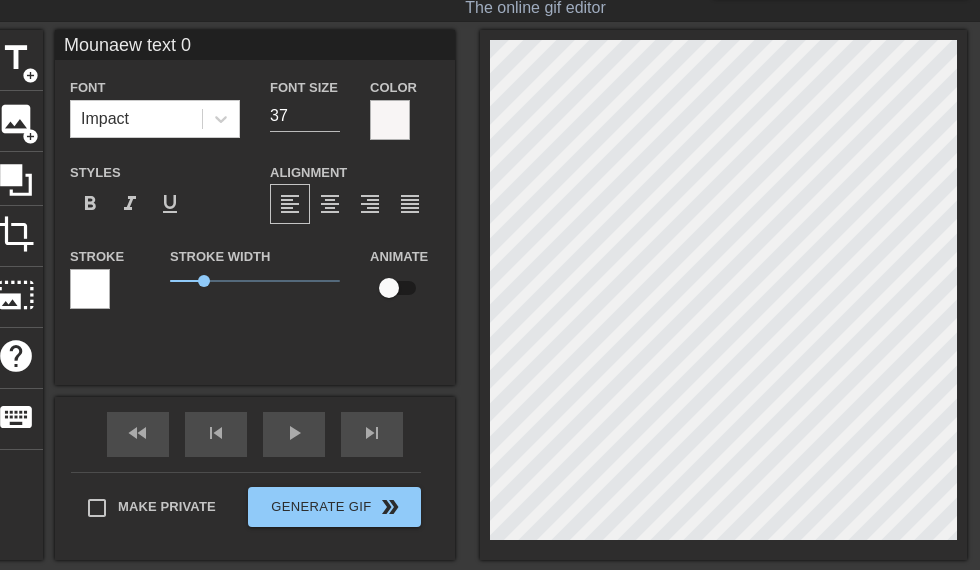 type on "Mounaw text 0" 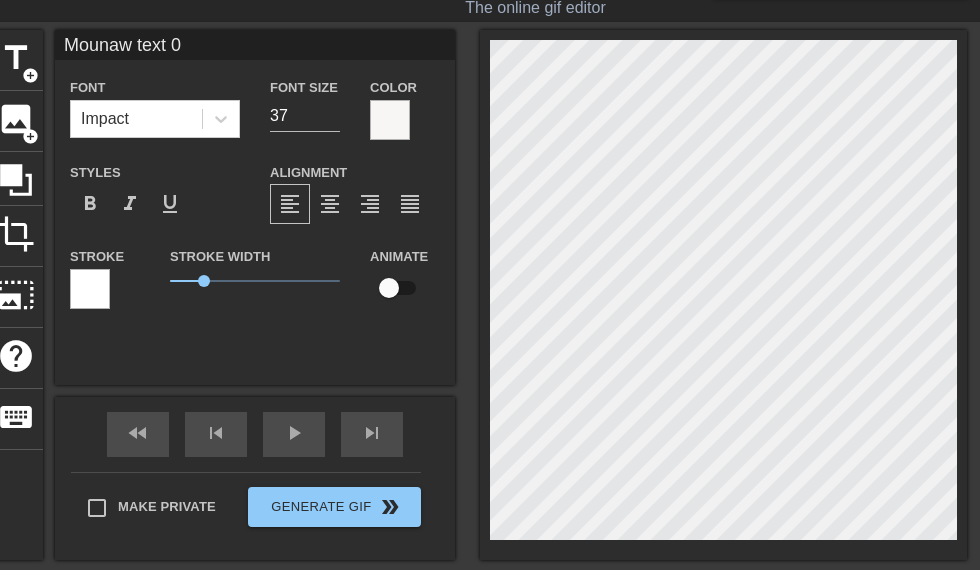 type on "Mouna text 0" 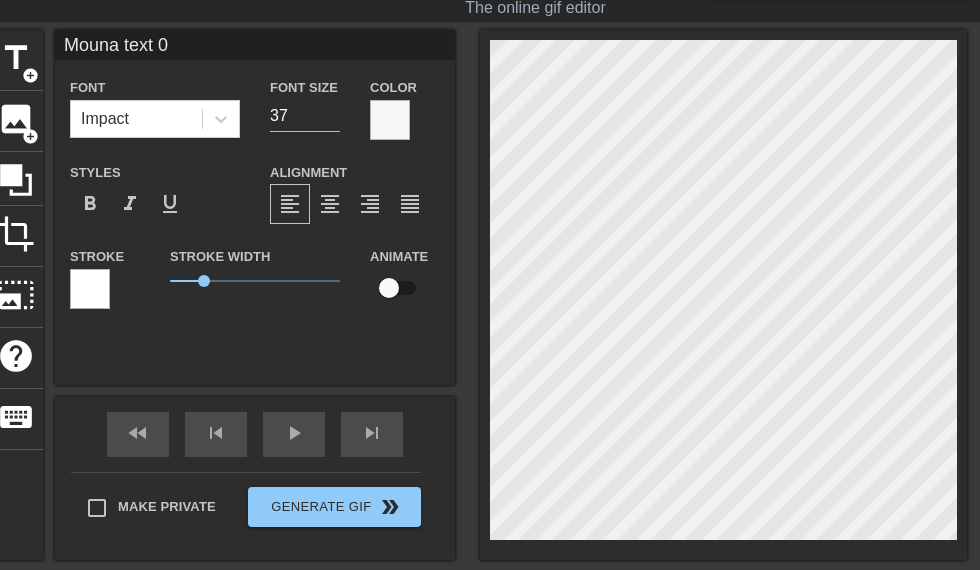 type on "Mounatext 0" 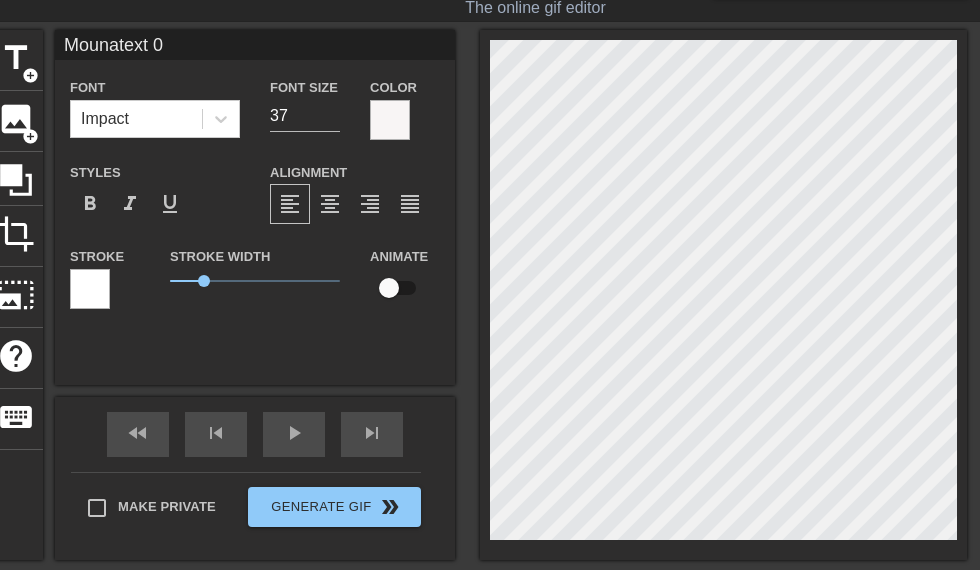 type on "Mounaext 0" 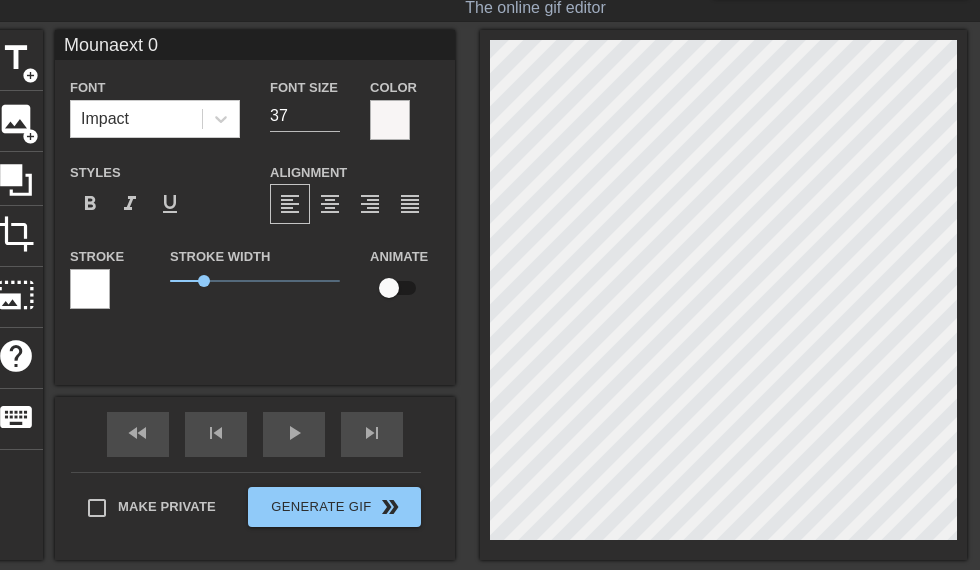 type on "Mounaxt 0" 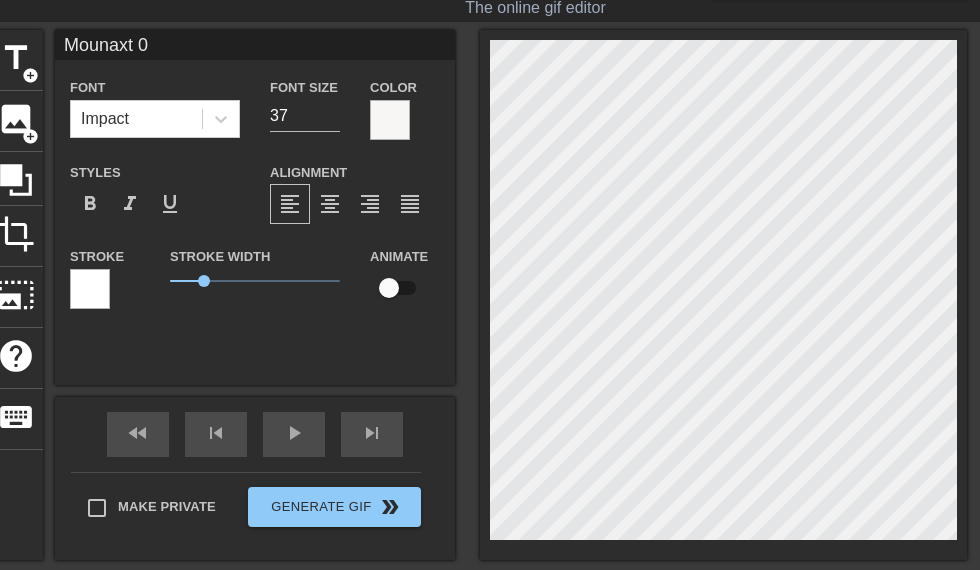 type on "Mounat 0" 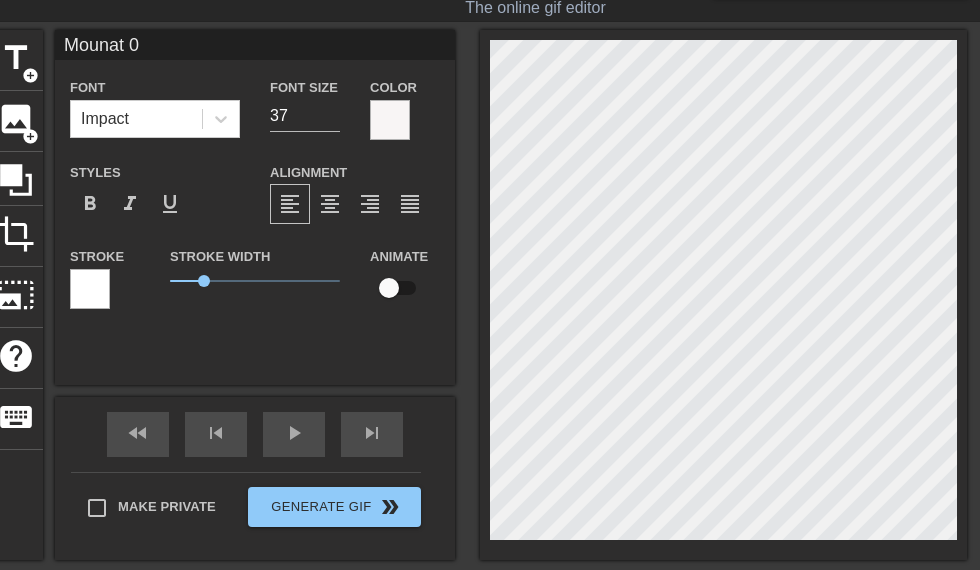 type on "Mounat 0" 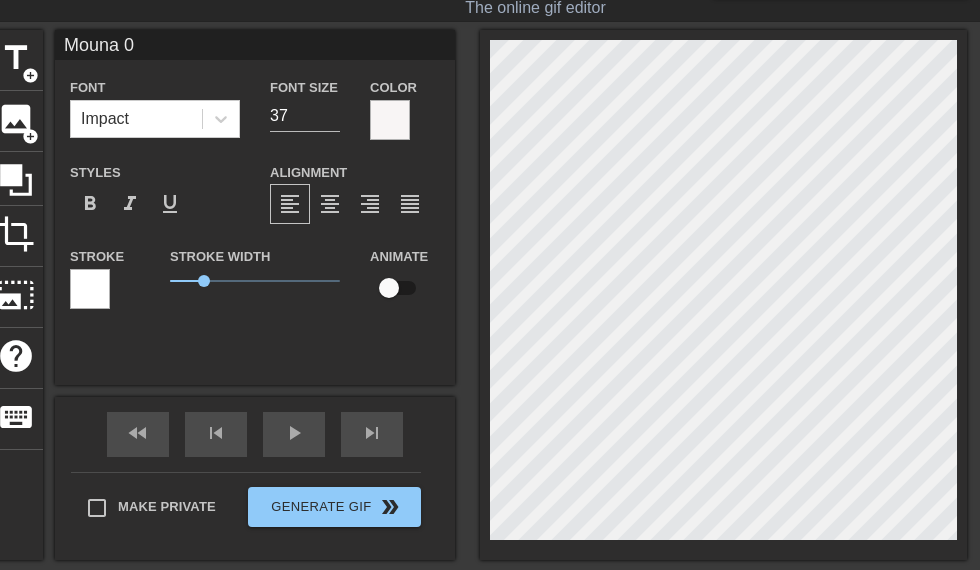 type on "Mouna0" 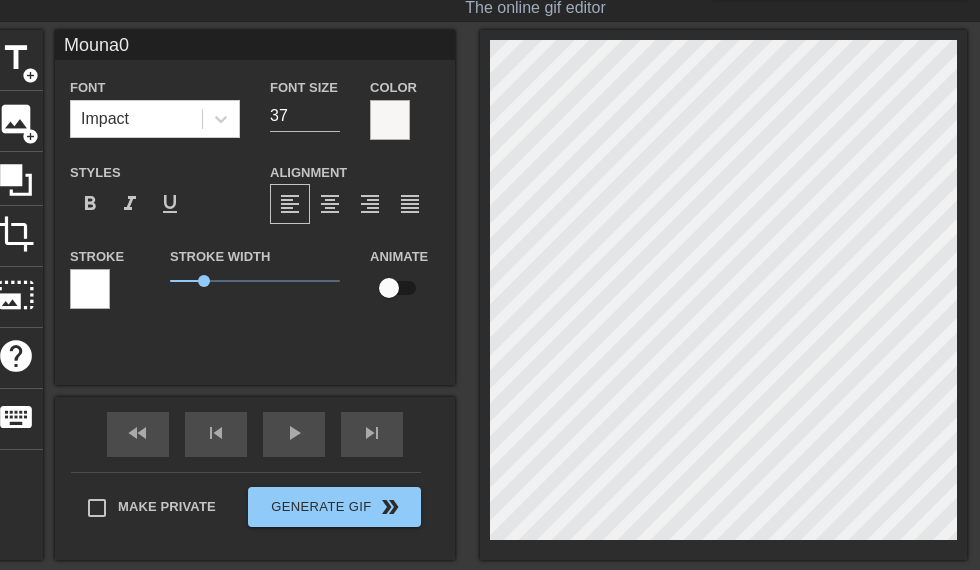 type on "Mouna" 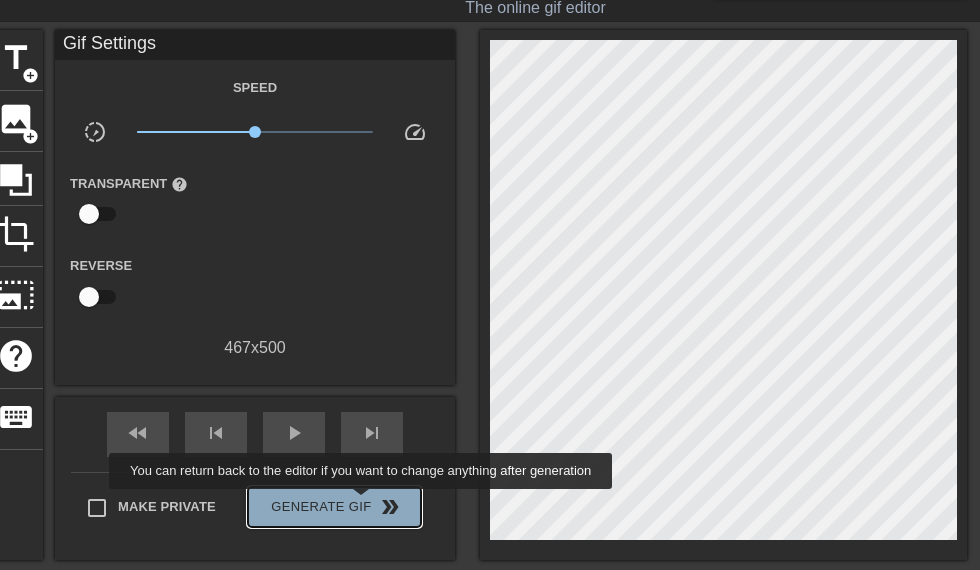 click on "Generate Gif double_arrow" at bounding box center (334, 507) 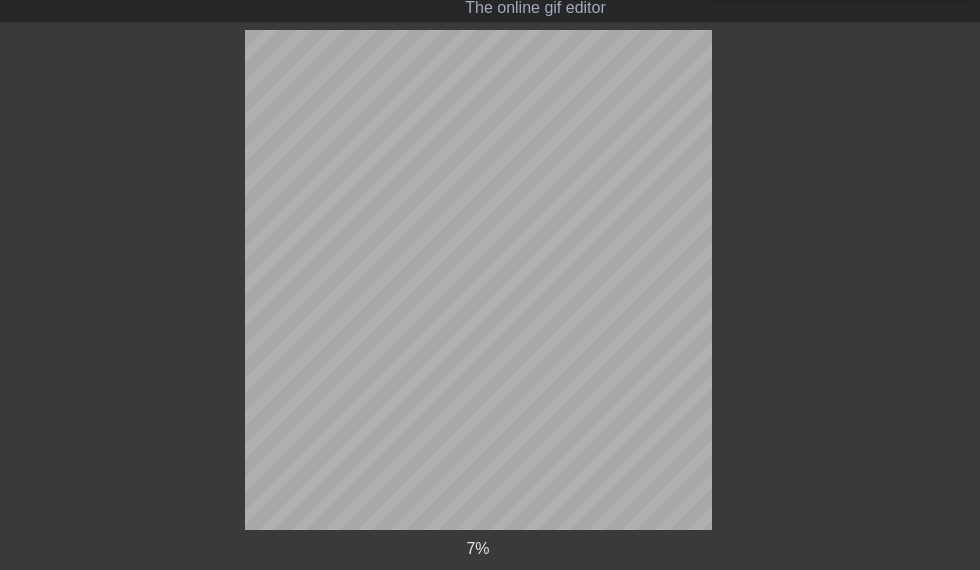 scroll, scrollTop: 0, scrollLeft: 0, axis: both 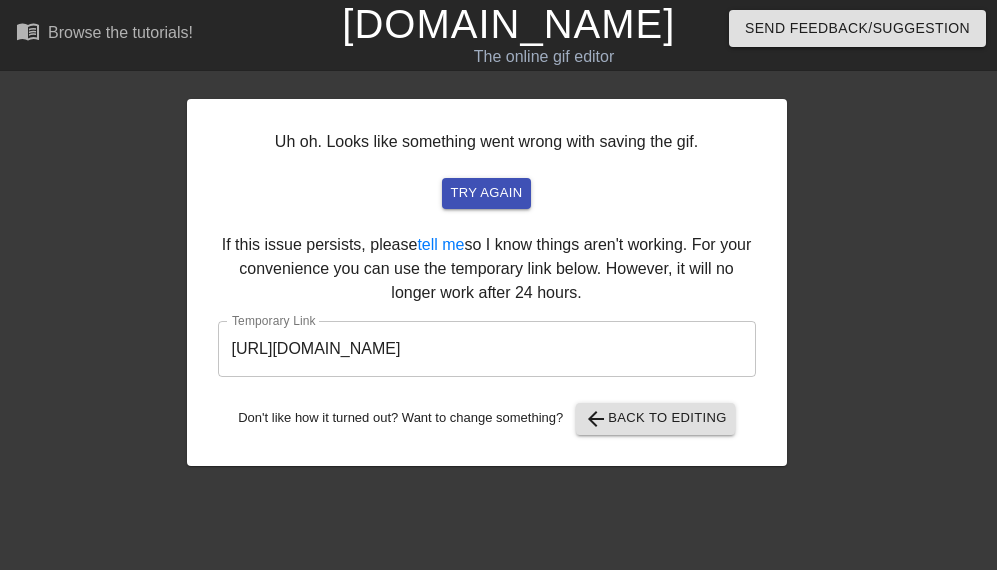 click on "menu_book Browse the tutorials! [DOMAIN_NAME] The online gif editor Send Feedback/Suggestion     Uh oh. Looks like something went wrong with saving the gif. try again If this issue persists, please  tell me  so I know things aren't working. For your convenience you can use the temporary link below. However, it will no longer work after 24 hours. [DEMOGRAPHIC_DATA] Link [URL][DOMAIN_NAME] ​ Don't like how it turned out? Want to change something? arrow_back Back to Editing title add_circle image add_circle crop photo_size_select_large help keyboard fast_rewind skip_previous play_arrow skip_next Make Private Generate Gif double_arrow     You can return back to the editor if you want to change anything after generation" at bounding box center [498, 237] 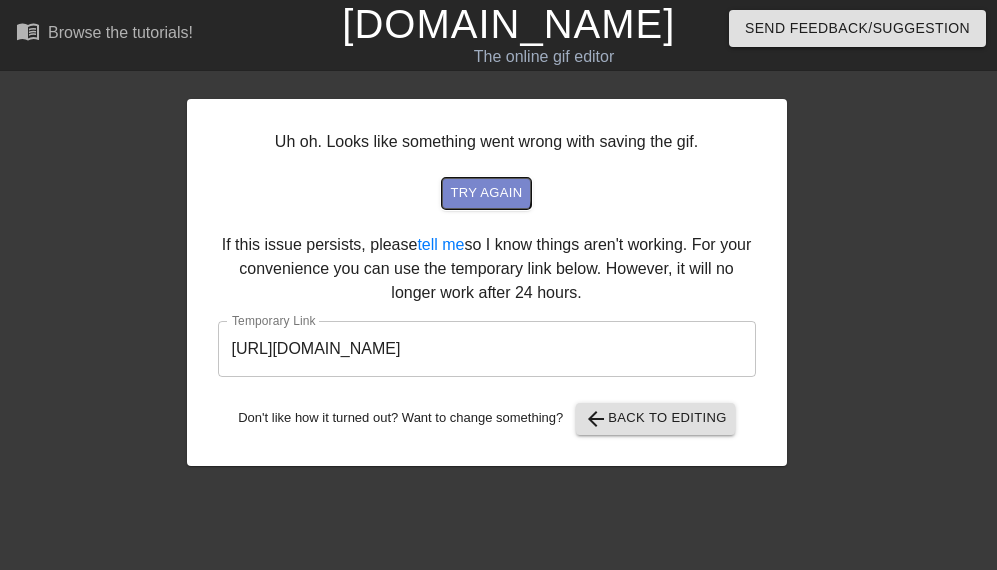 click on "try again" at bounding box center [486, 193] 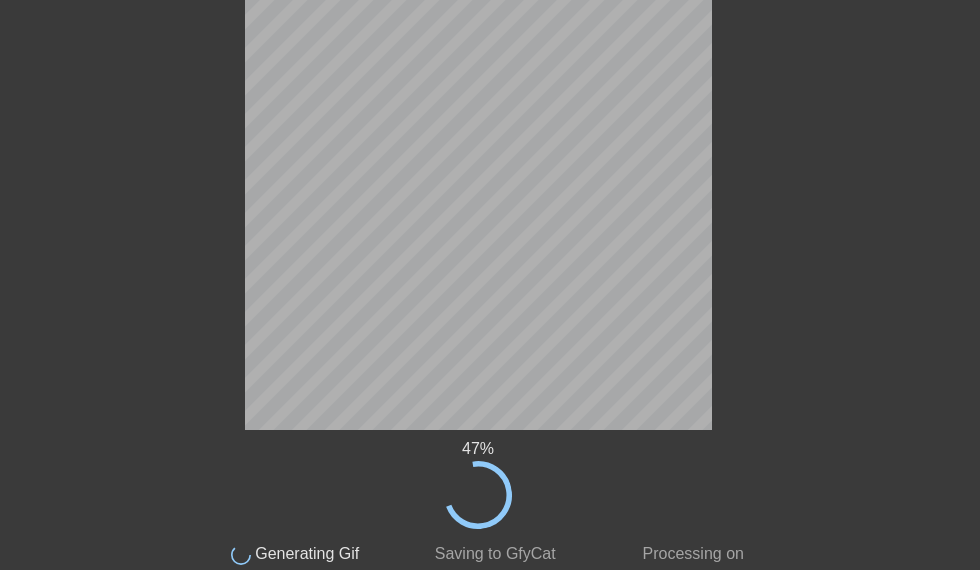 scroll, scrollTop: 175, scrollLeft: 0, axis: vertical 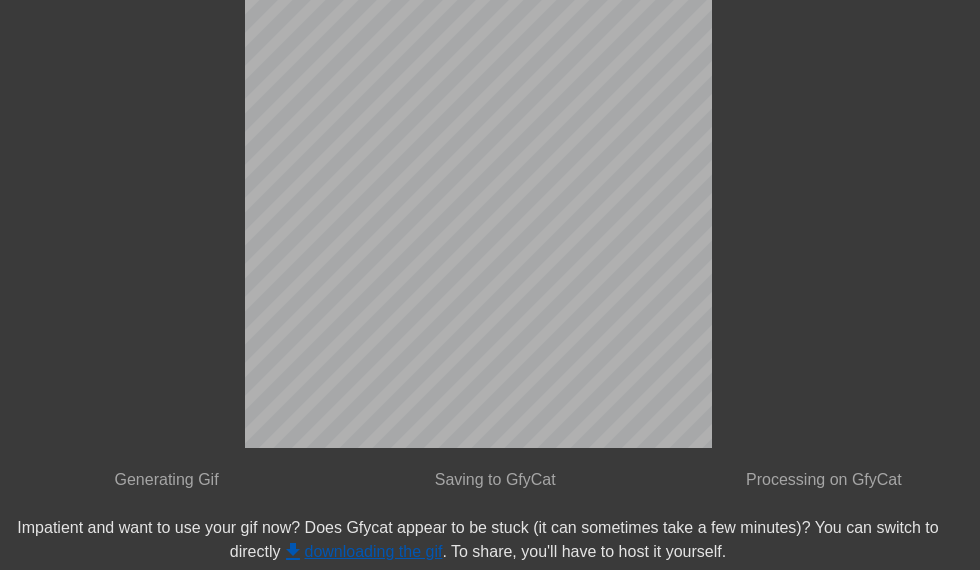 click on "get_app downloading the gif" at bounding box center [362, 551] 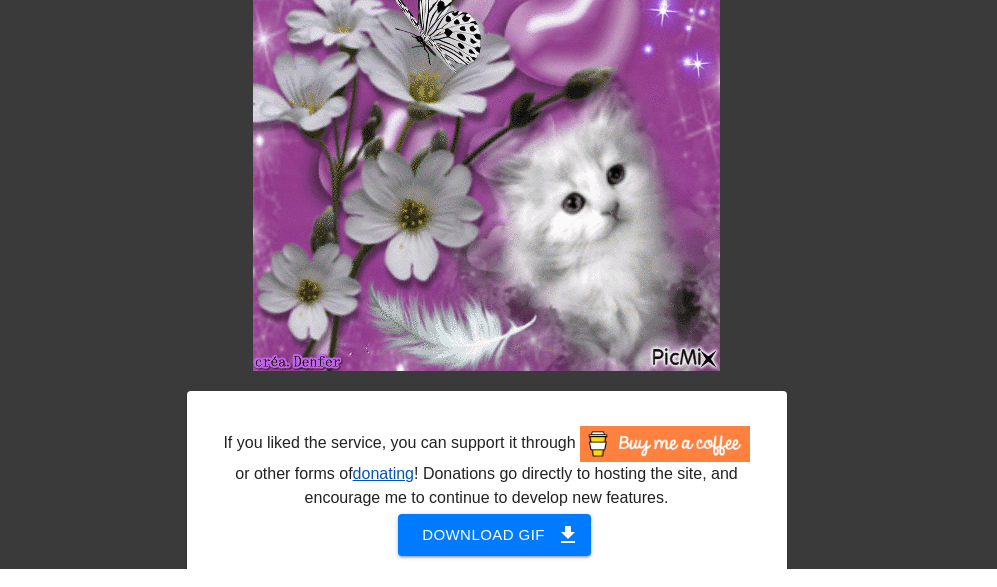 scroll, scrollTop: 208, scrollLeft: 0, axis: vertical 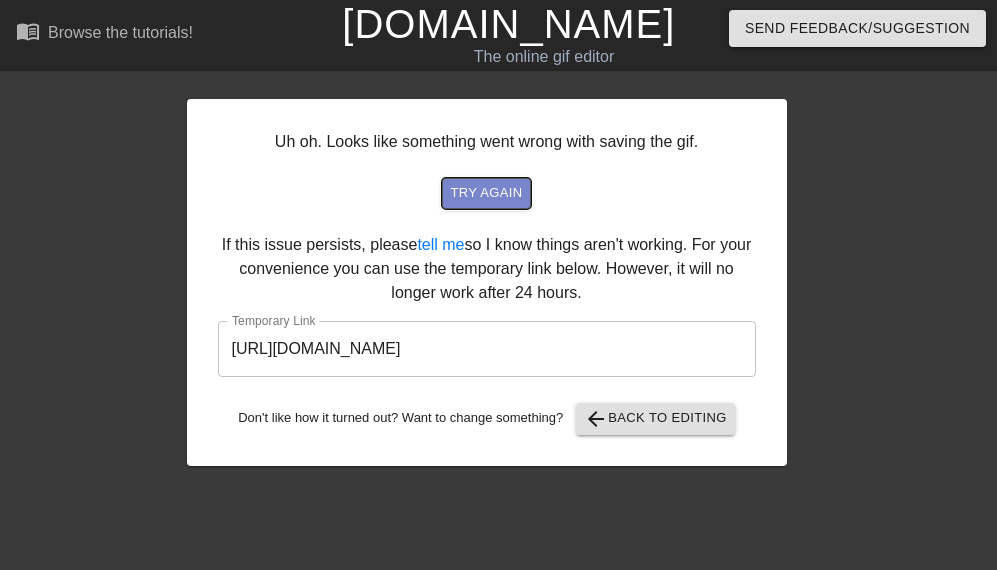 click on "try again" at bounding box center (486, 193) 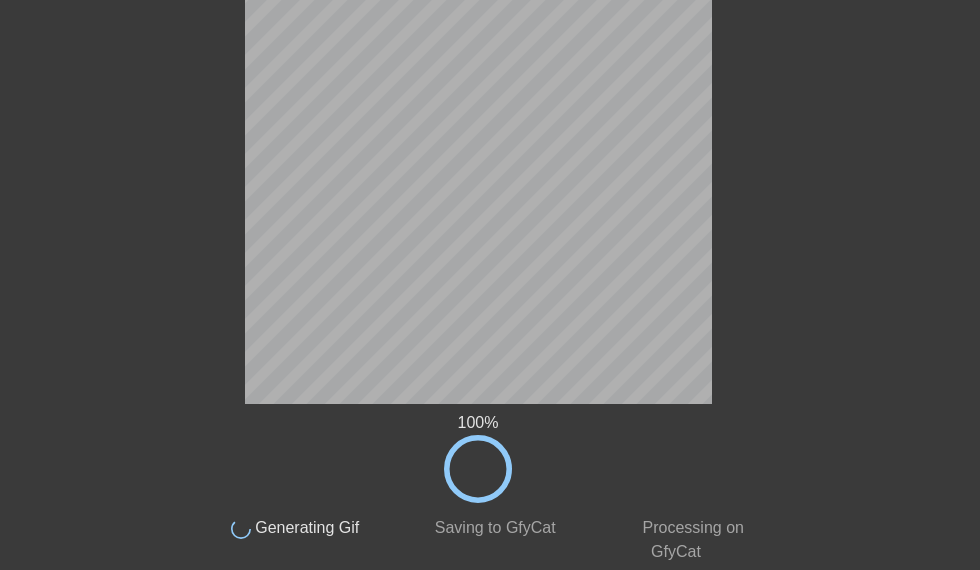 scroll, scrollTop: 131, scrollLeft: 0, axis: vertical 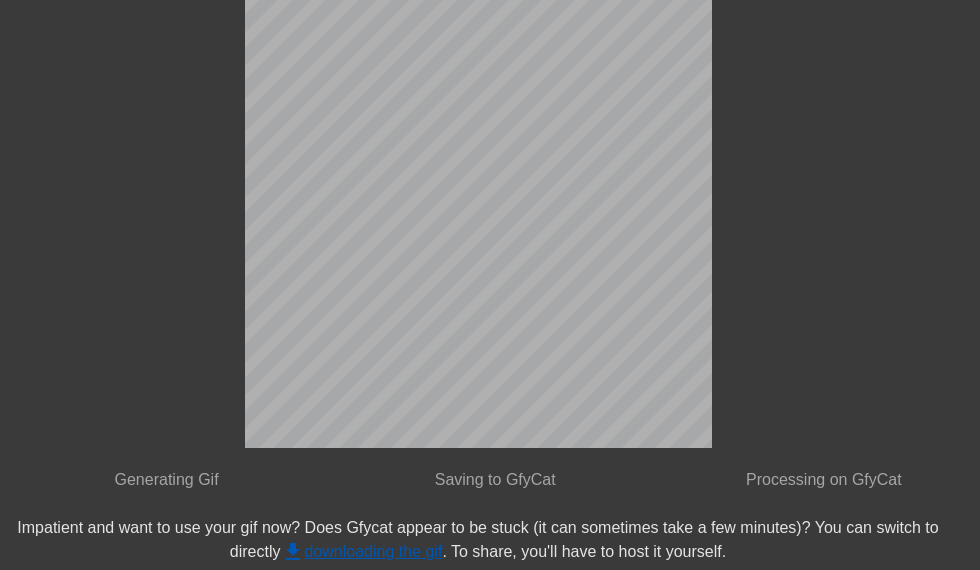 click on "get_app downloading the gif" at bounding box center (362, 551) 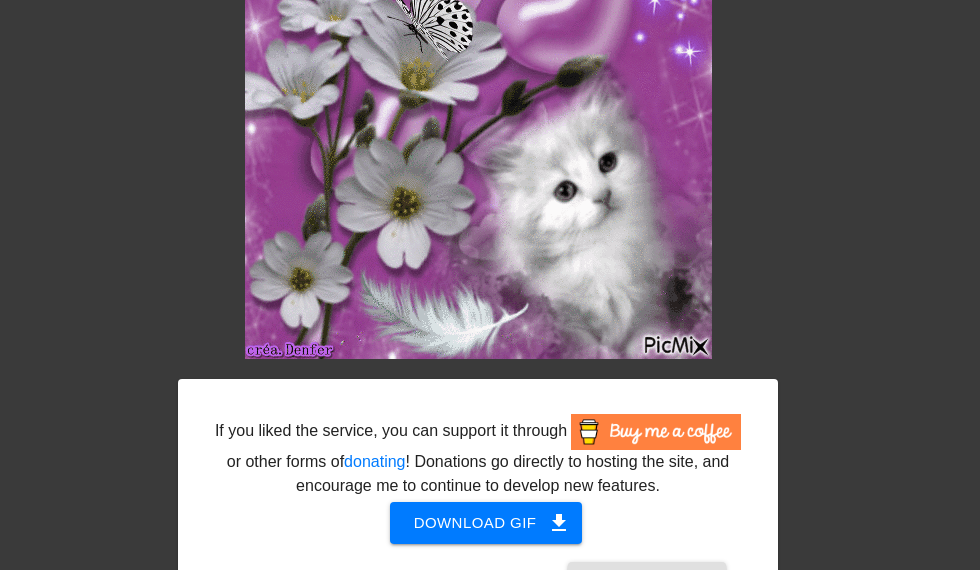 scroll, scrollTop: 182, scrollLeft: 0, axis: vertical 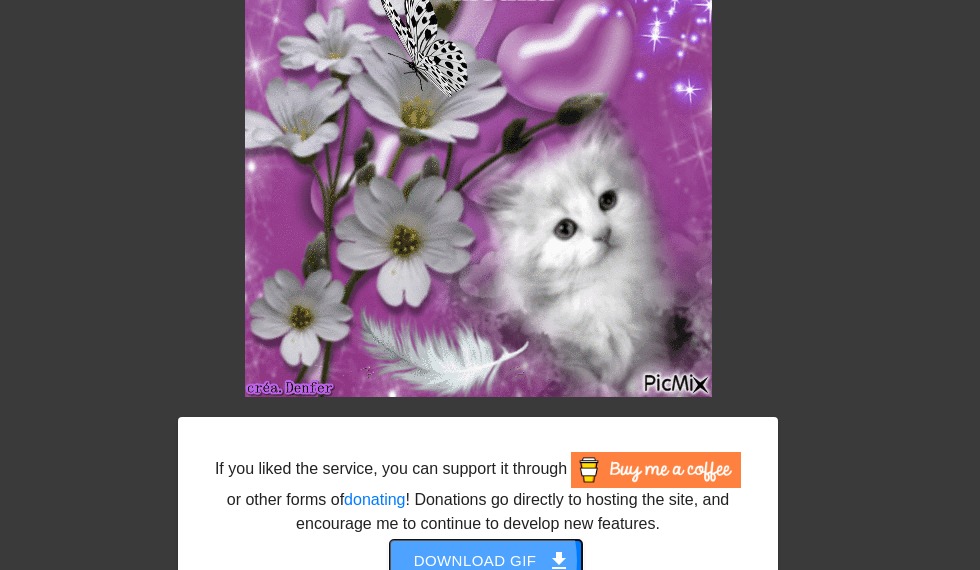 click on "Download gif get_app" at bounding box center (486, 561) 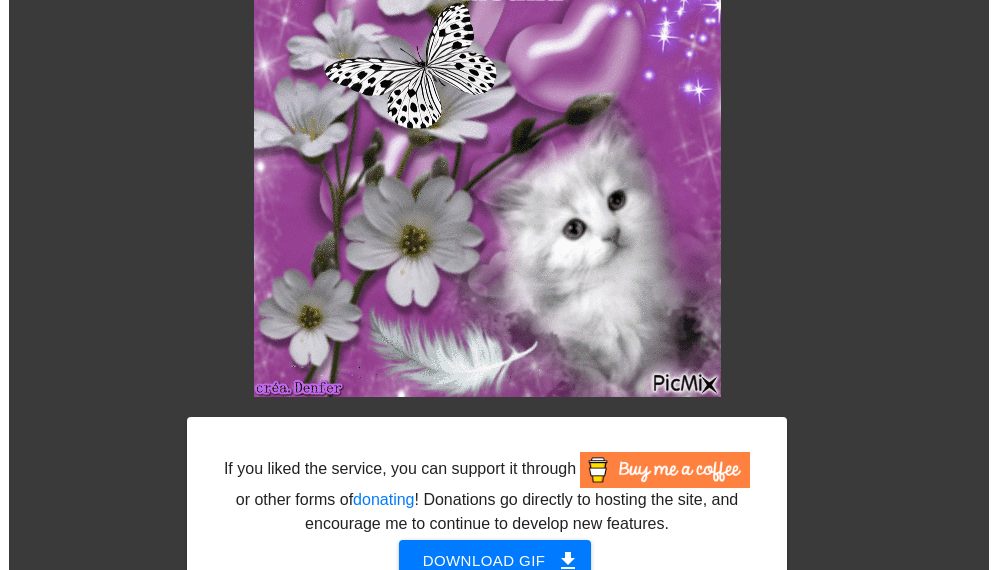 scroll, scrollTop: 0, scrollLeft: 0, axis: both 